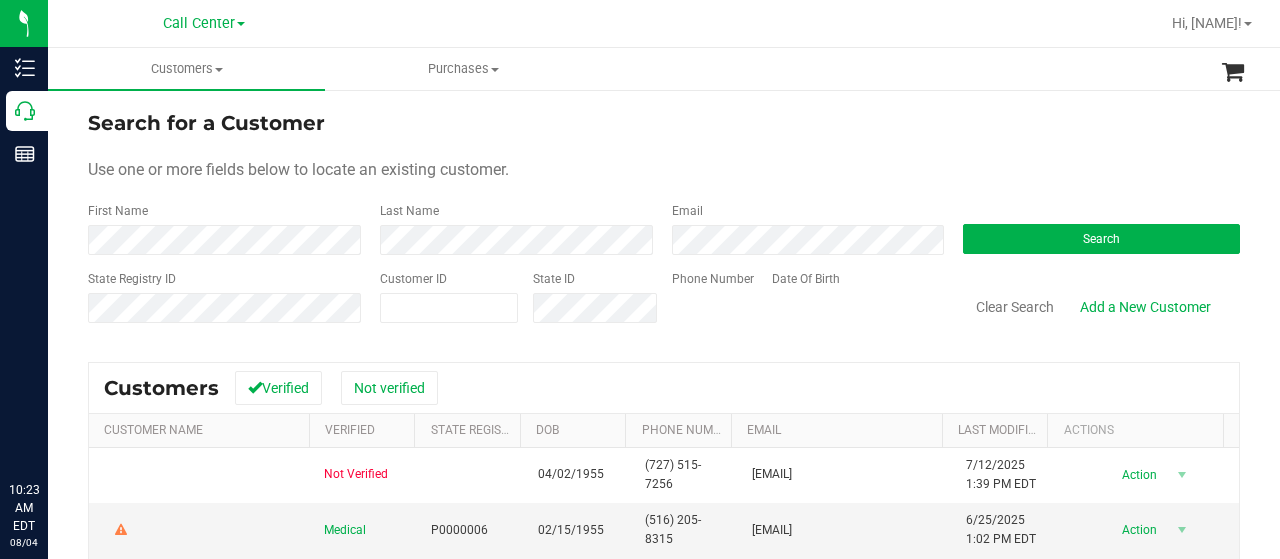 scroll, scrollTop: 0, scrollLeft: 0, axis: both 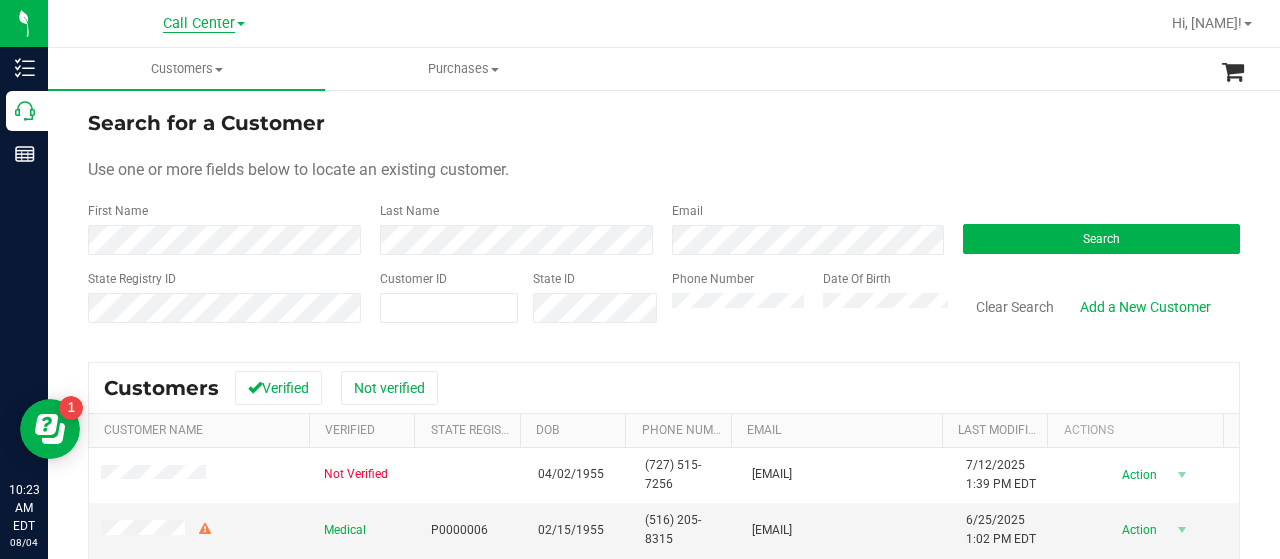 click on "Call Center" at bounding box center (199, 24) 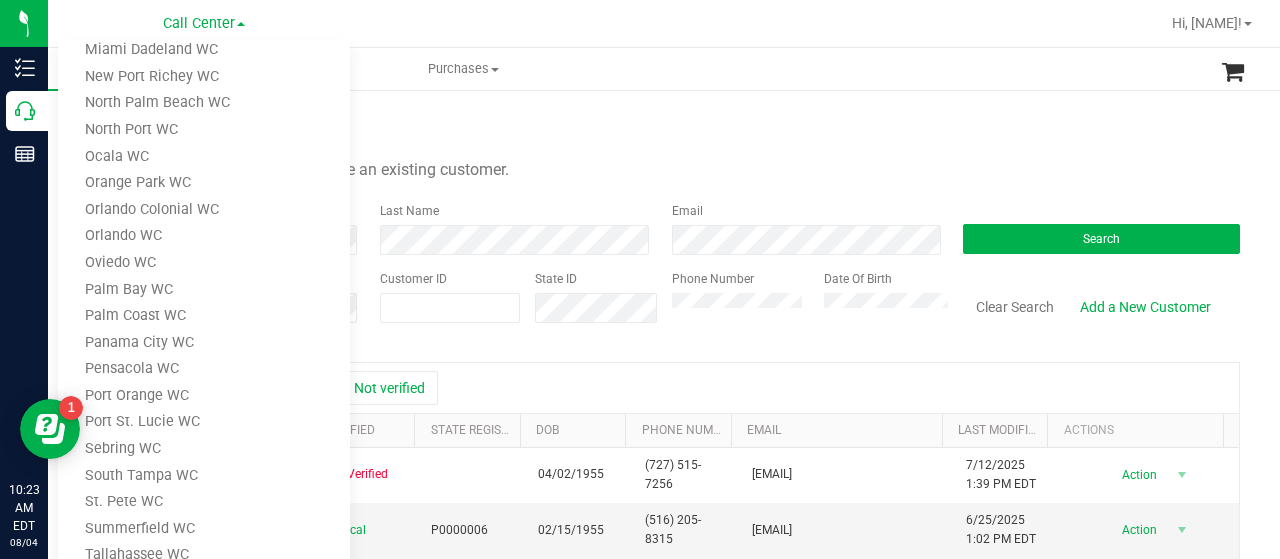 scroll, scrollTop: 850, scrollLeft: 0, axis: vertical 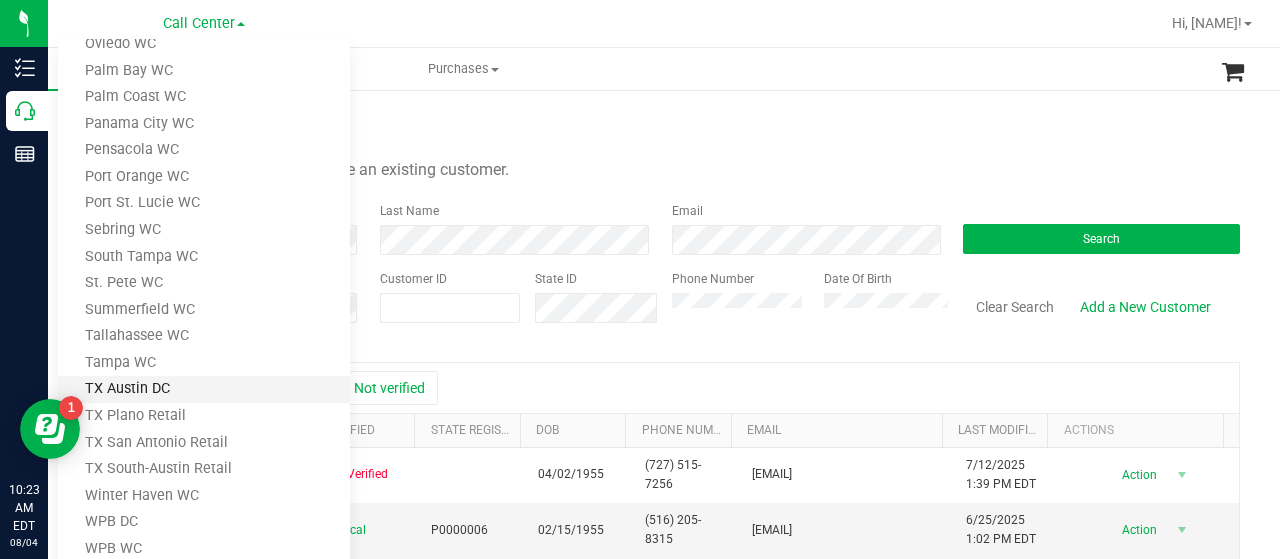 click on "TX Austin DC" at bounding box center (204, 389) 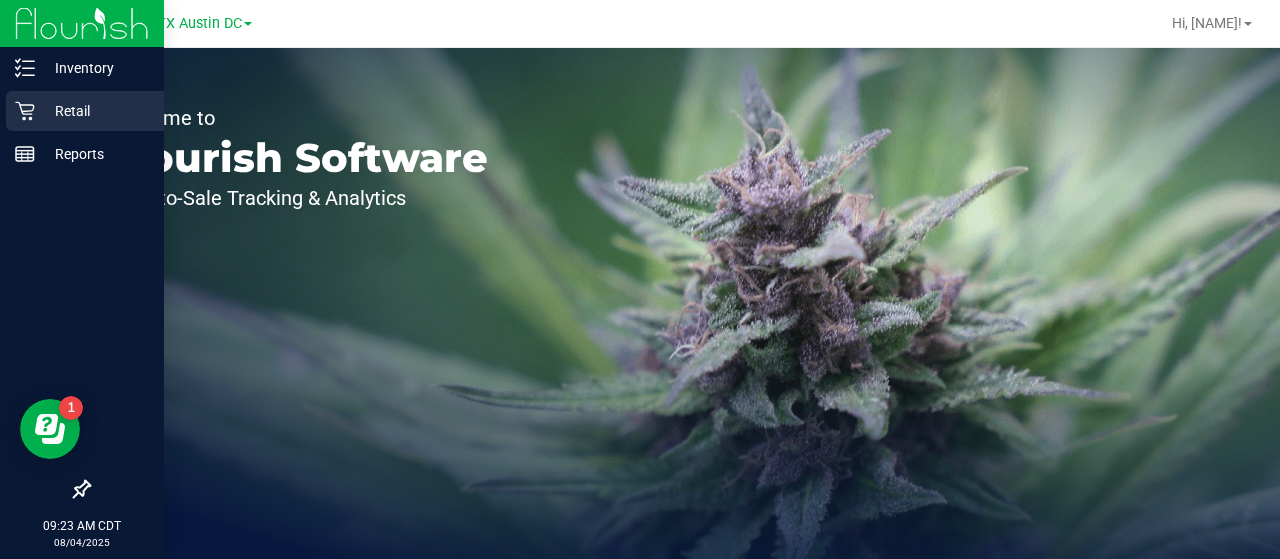 click 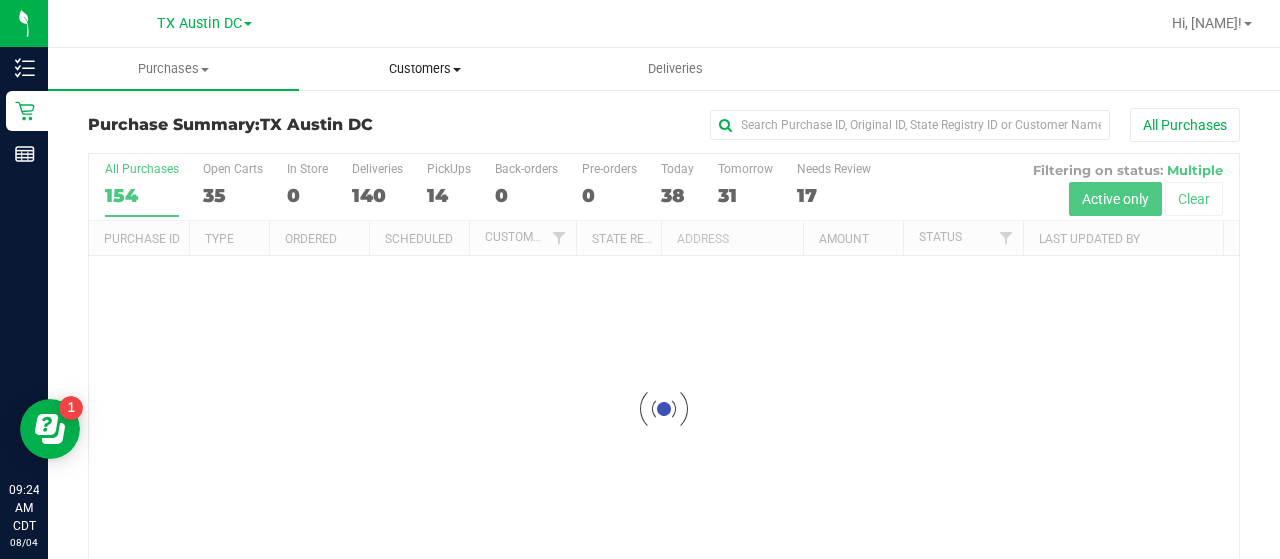 click on "Customers" at bounding box center (424, 69) 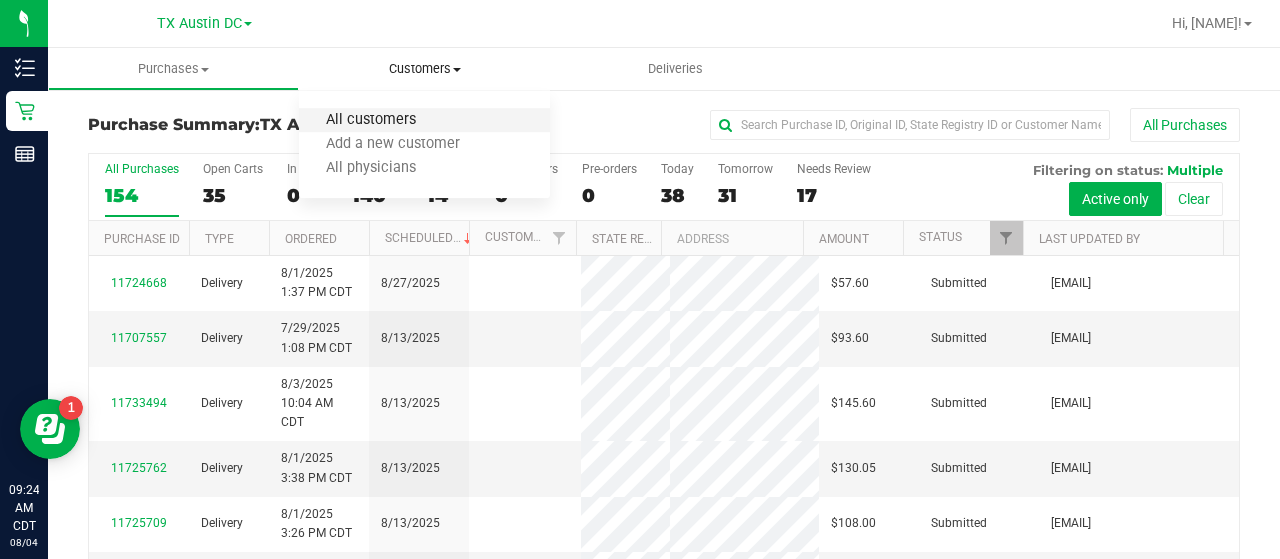click on "All customers" at bounding box center [371, 120] 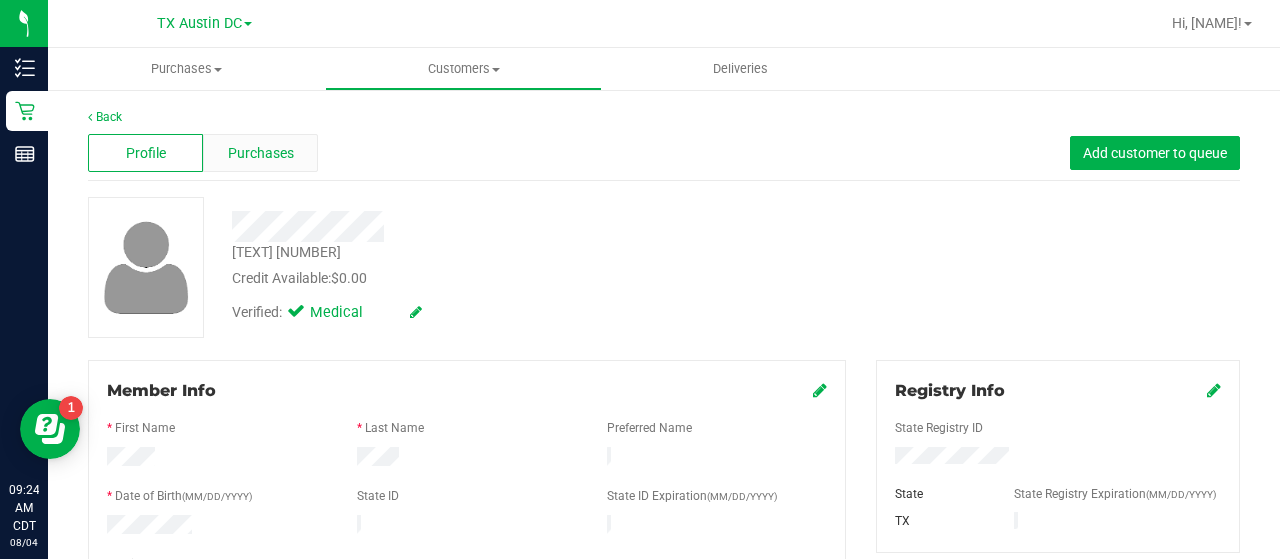 click on "Purchases" at bounding box center [261, 153] 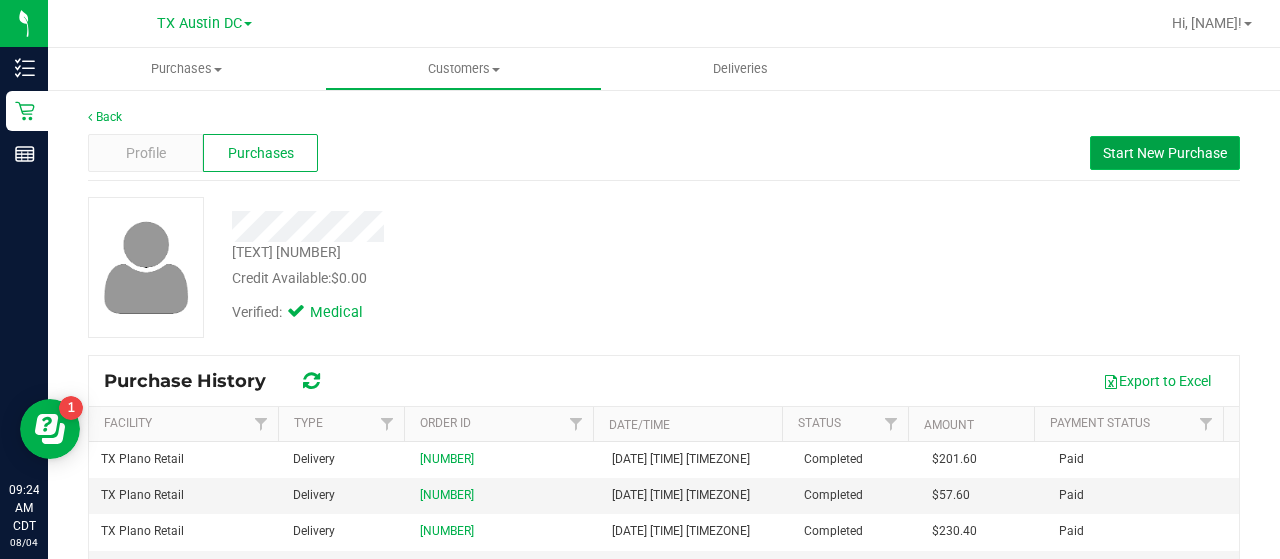 click on "Start New Purchase" at bounding box center (1165, 153) 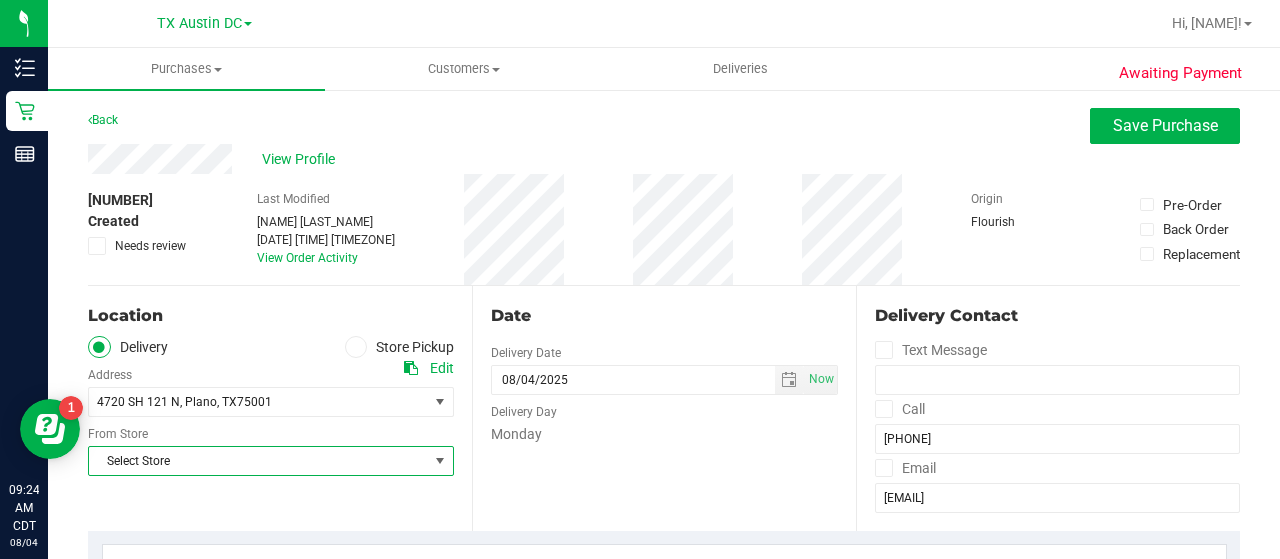 click at bounding box center (440, 461) 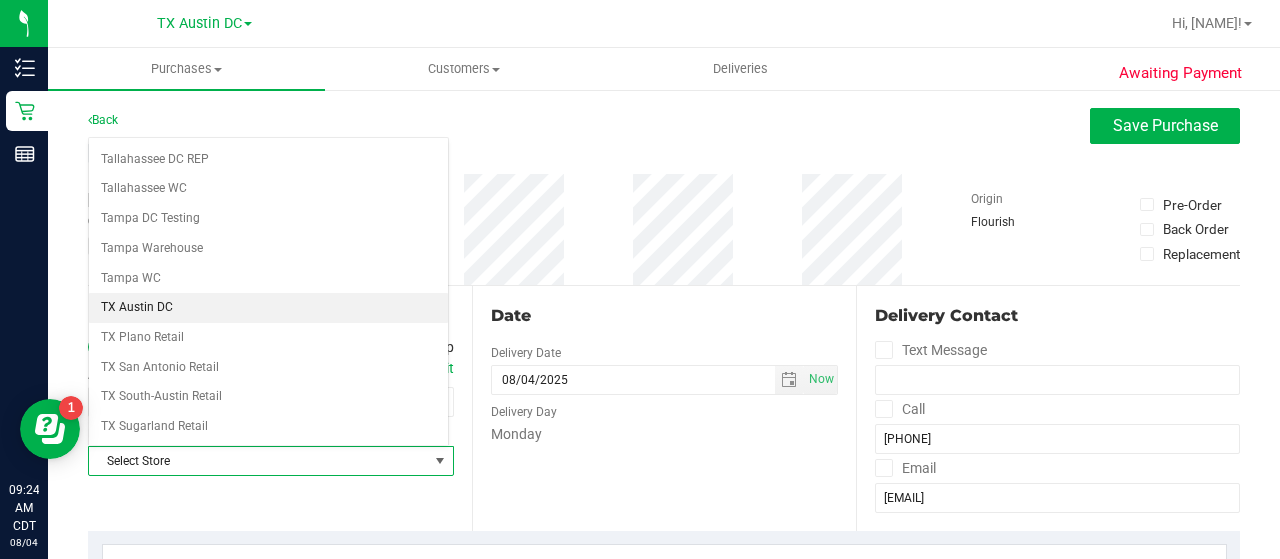 scroll, scrollTop: 1414, scrollLeft: 0, axis: vertical 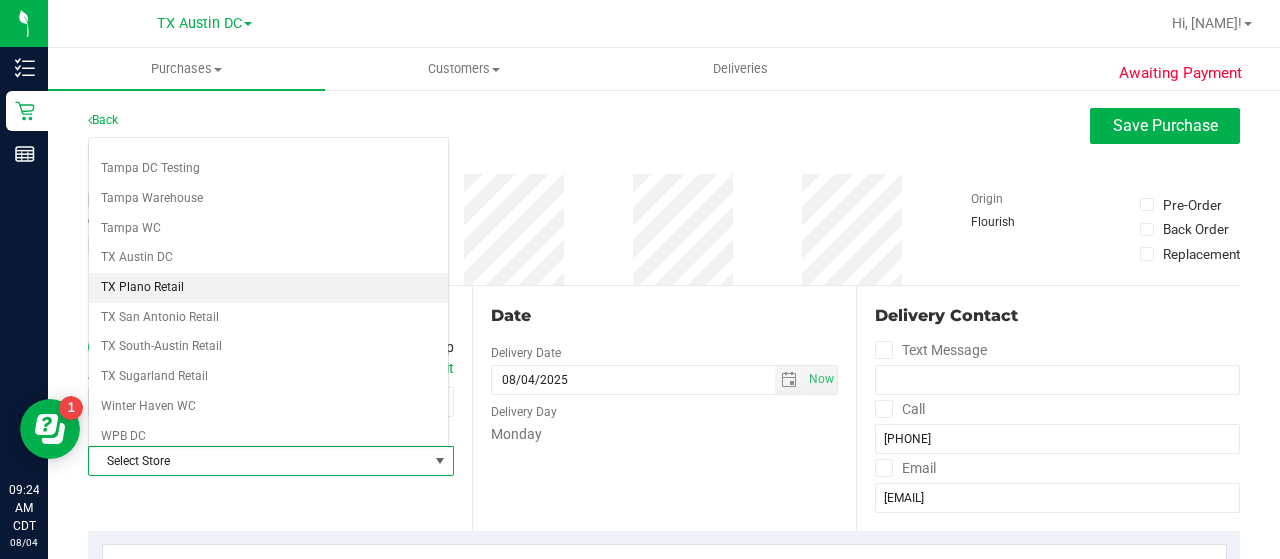 click on "TX Plano Retail" at bounding box center (268, 288) 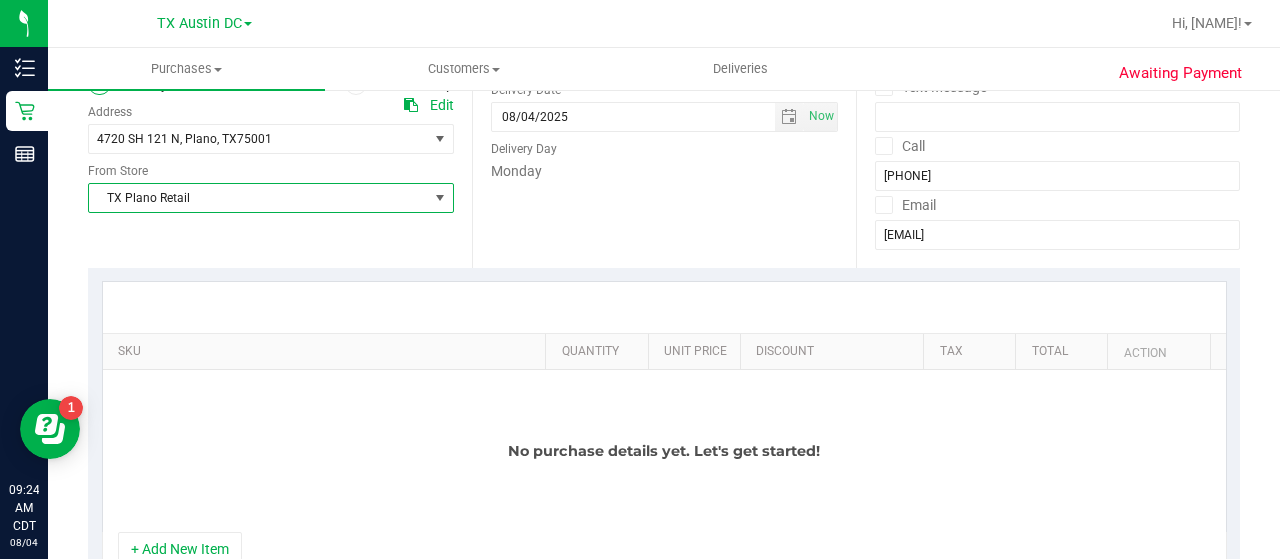 scroll, scrollTop: 447, scrollLeft: 0, axis: vertical 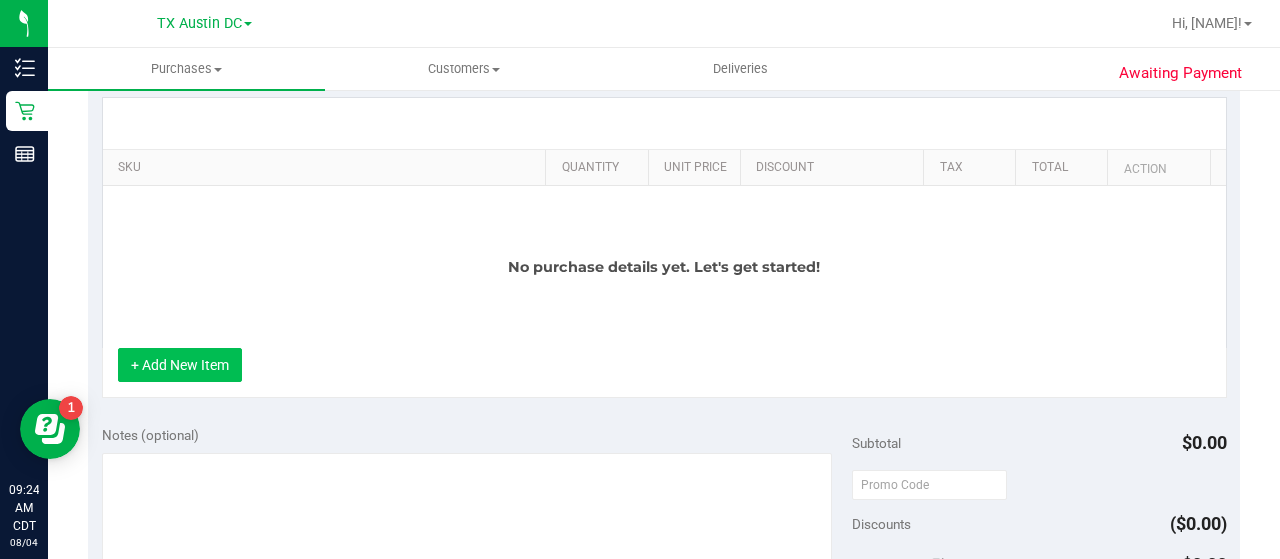 click on "+ Add New Item" at bounding box center [180, 365] 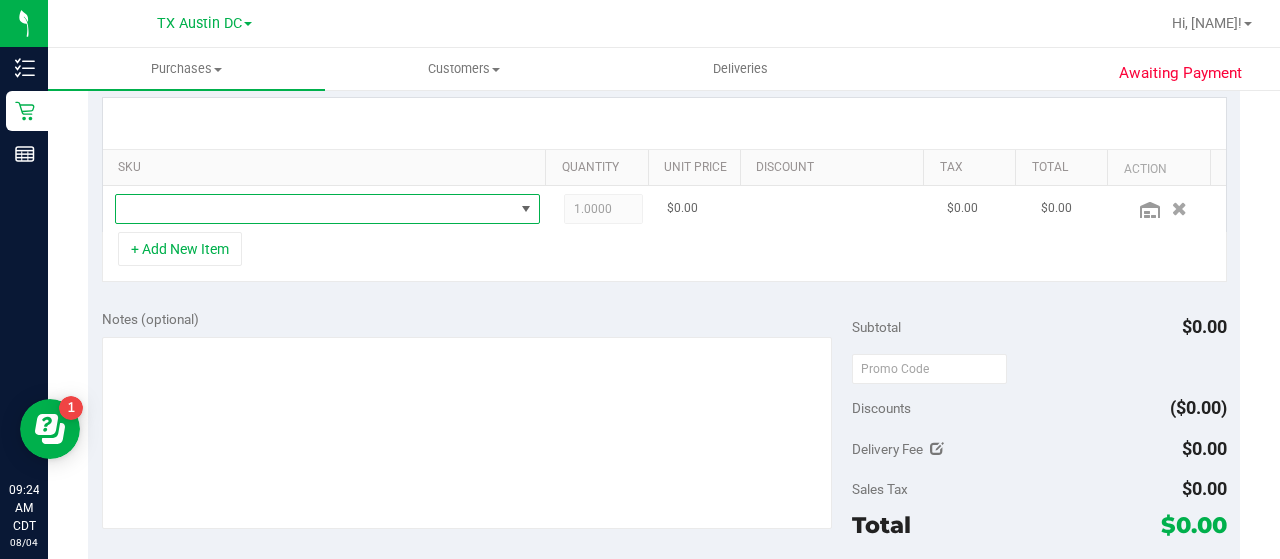 click at bounding box center (315, 209) 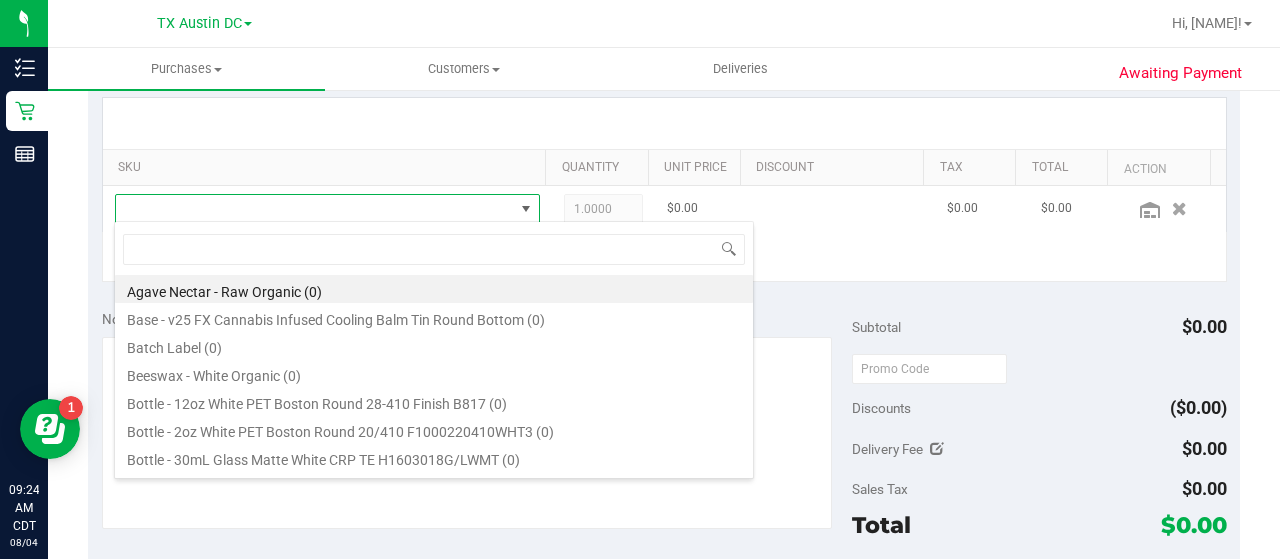 scroll, scrollTop: 99970, scrollLeft: 99586, axis: both 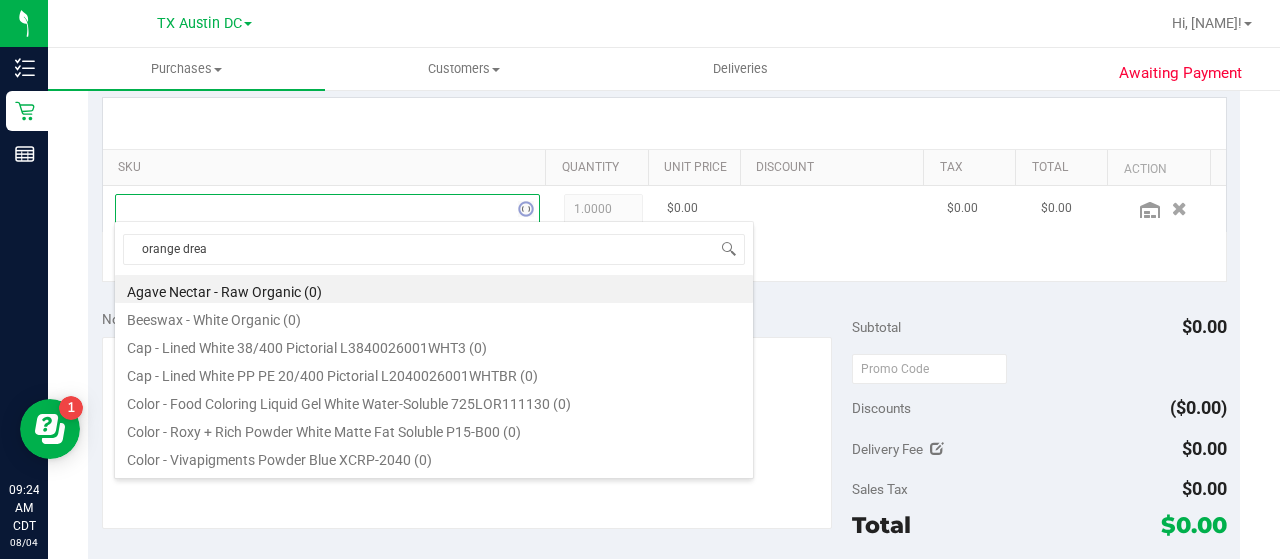 type on "orange dream" 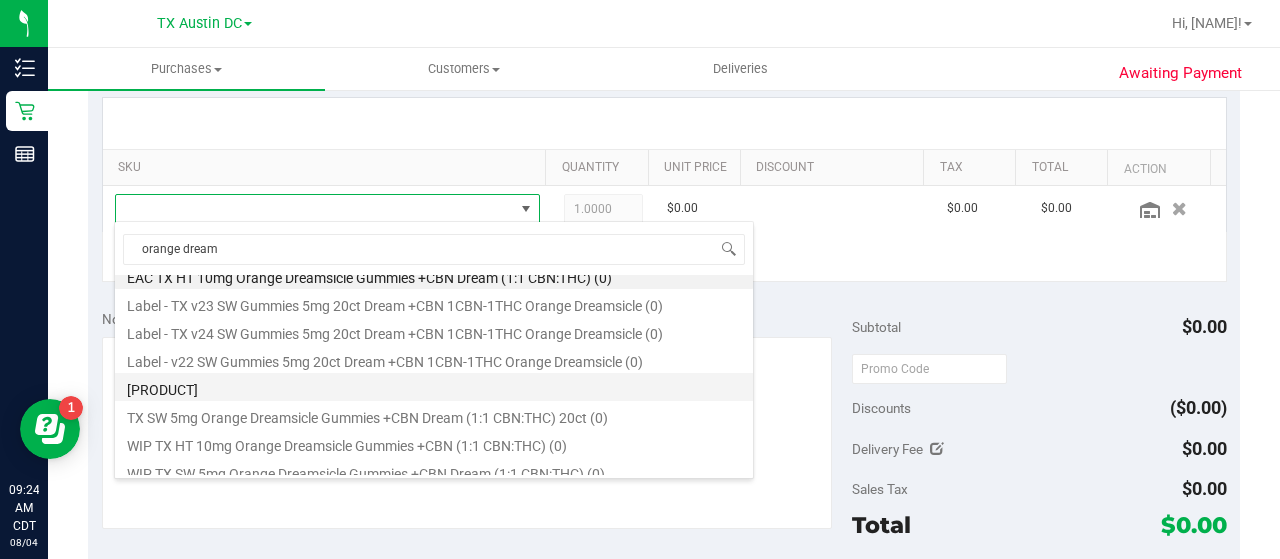 scroll, scrollTop: 24, scrollLeft: 0, axis: vertical 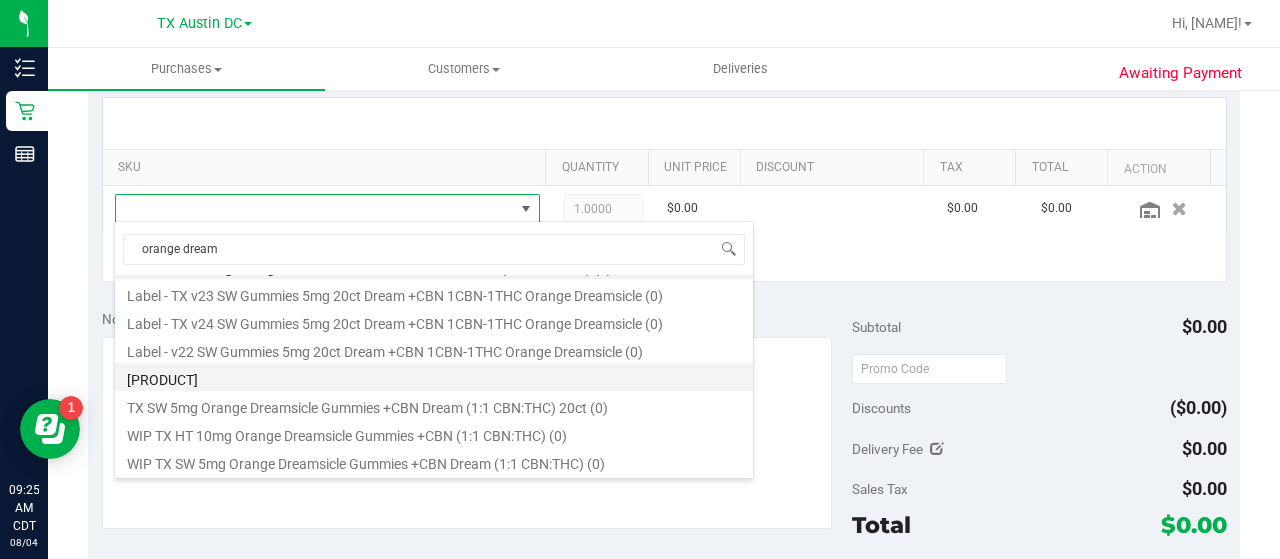 click on "[PRODUCT]" at bounding box center (434, 377) 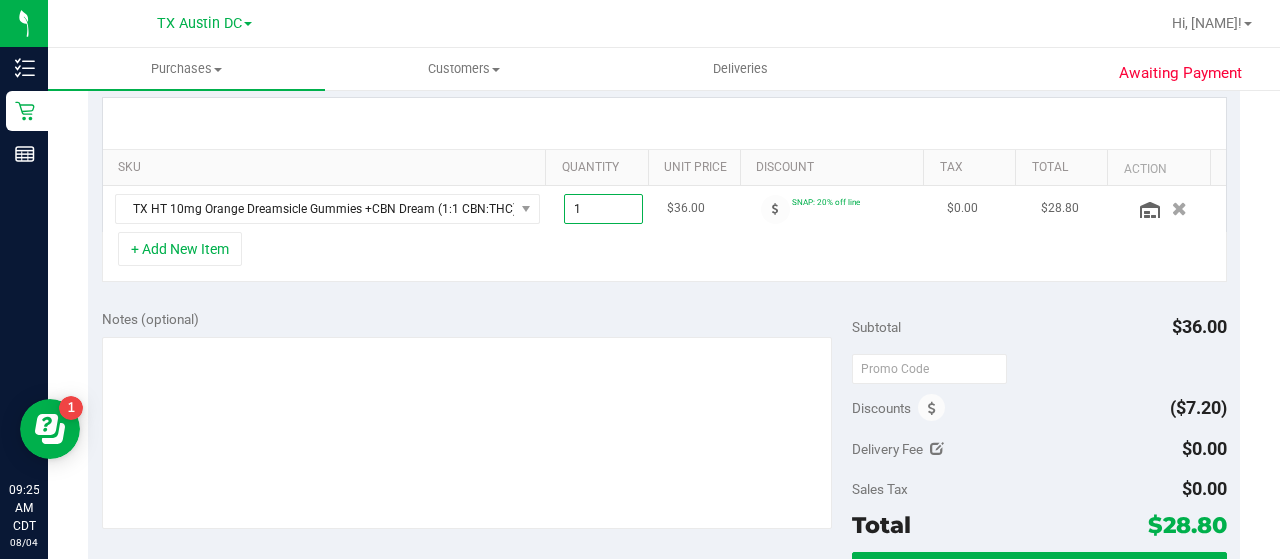click on "1.00 1" at bounding box center [604, 209] 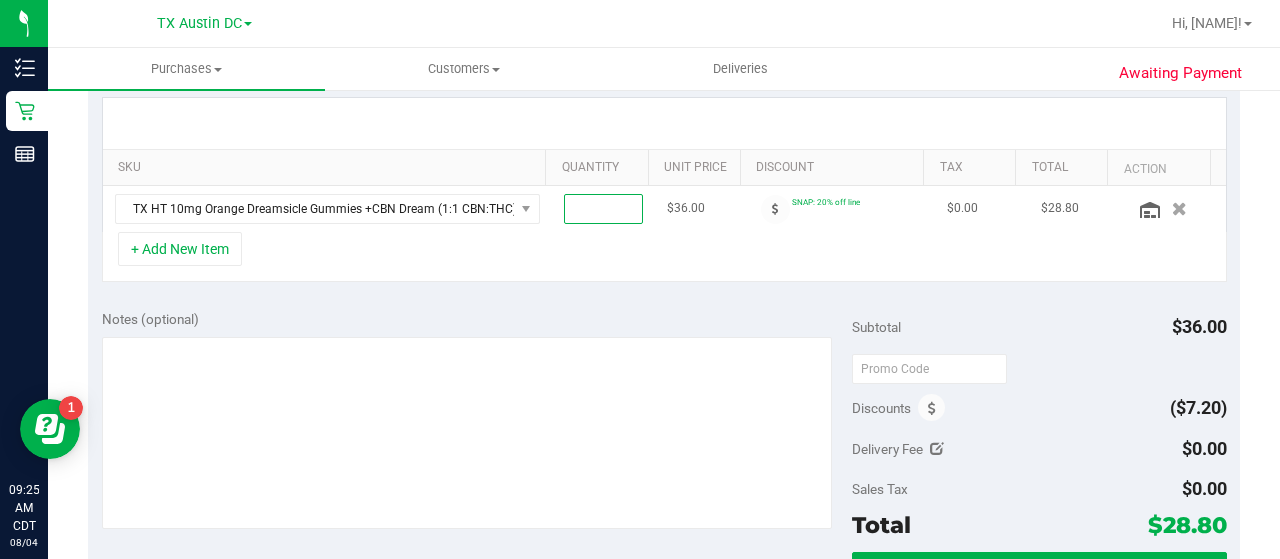 type on "8" 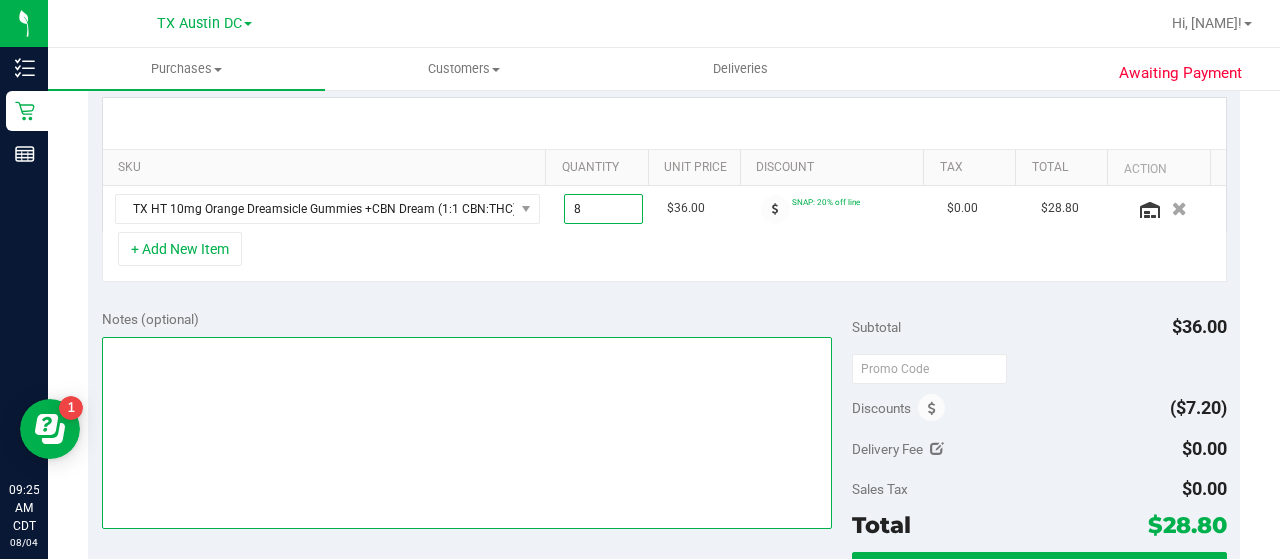 type on "8.00" 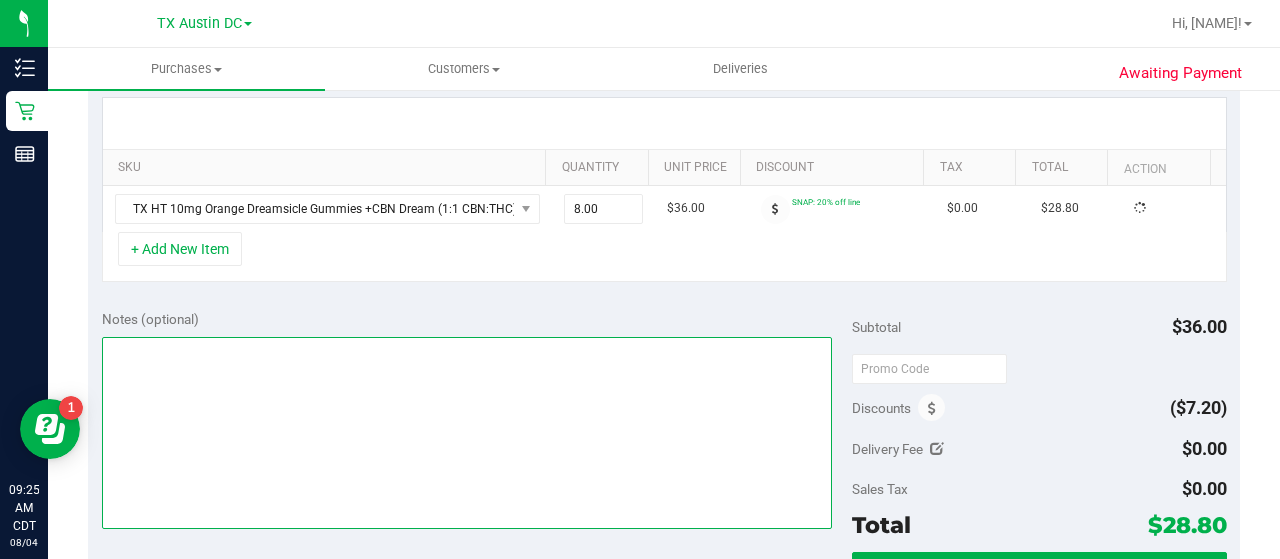 click at bounding box center [467, 433] 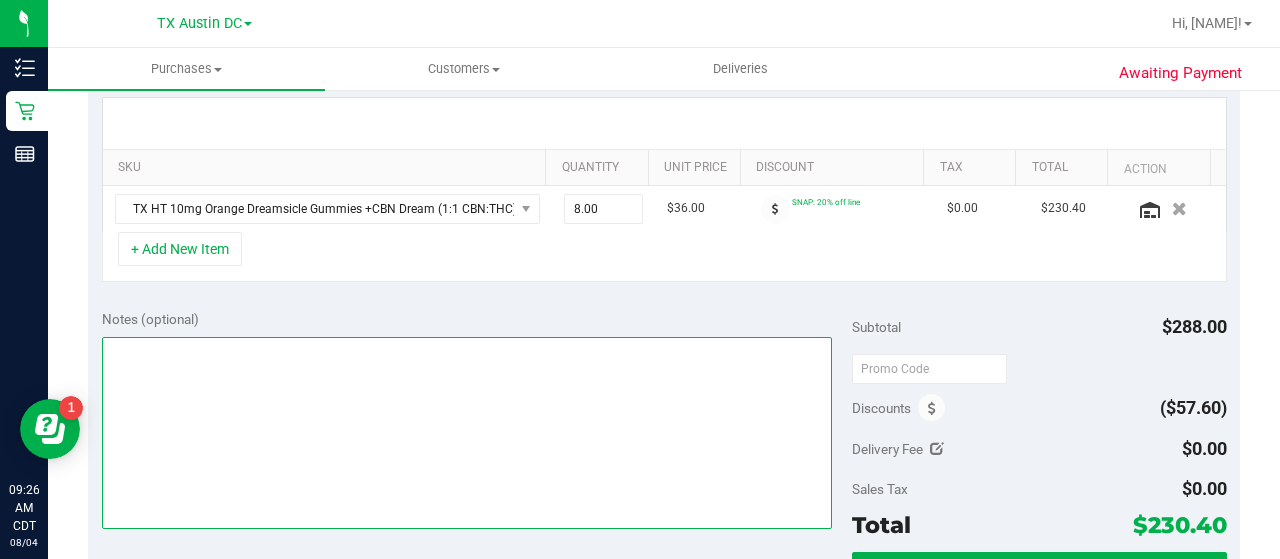 click at bounding box center [467, 433] 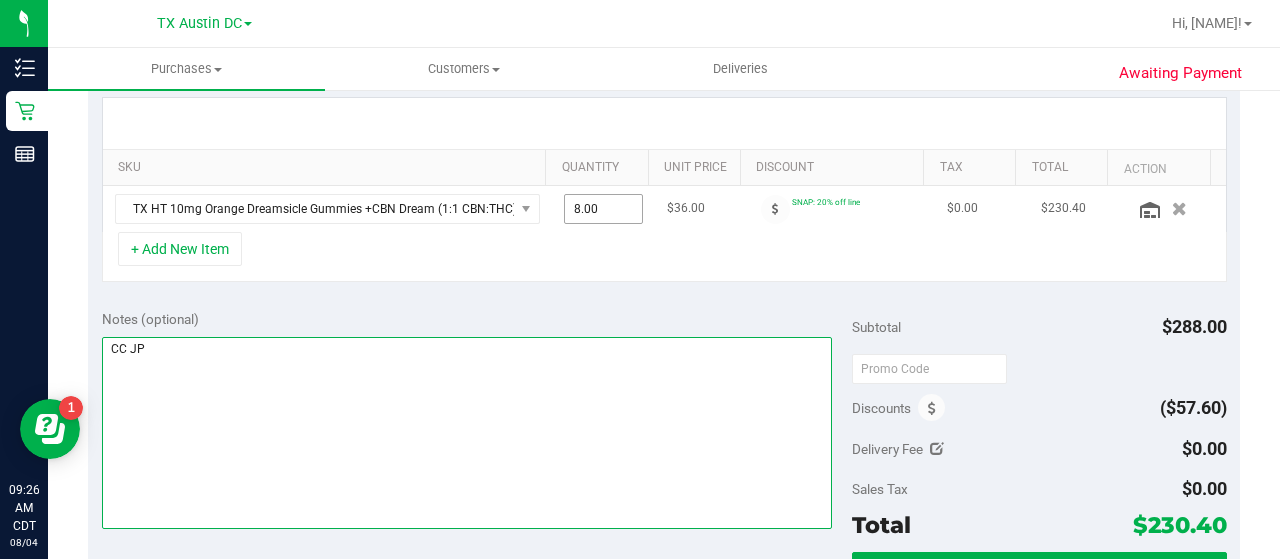 type on "CC JP" 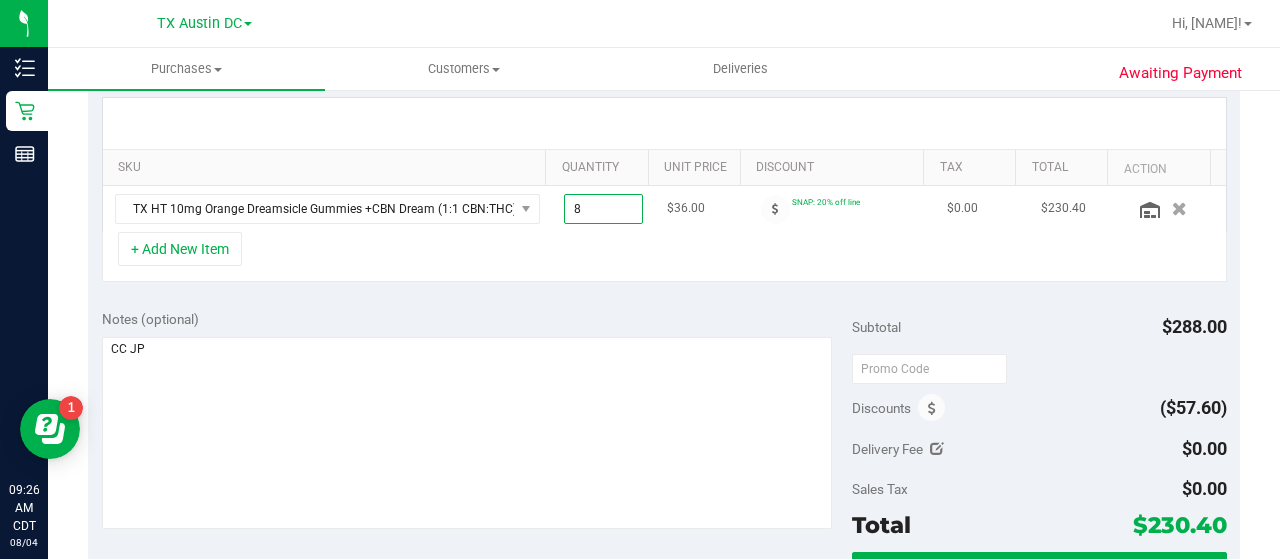 click on "8.00 8" at bounding box center (604, 209) 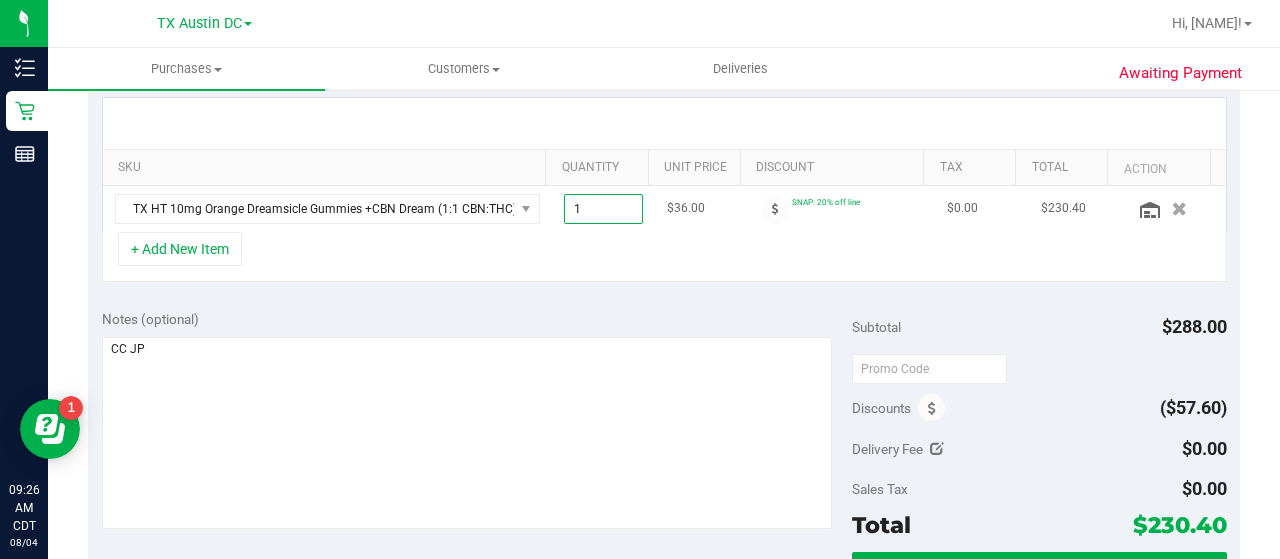 type on "12" 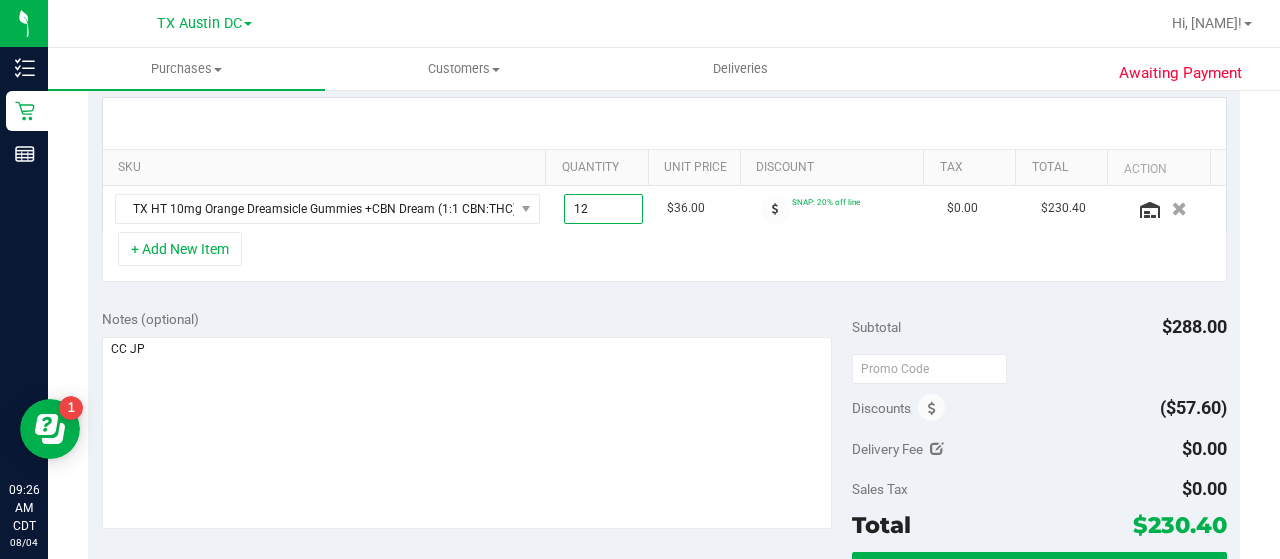 type on "12.00" 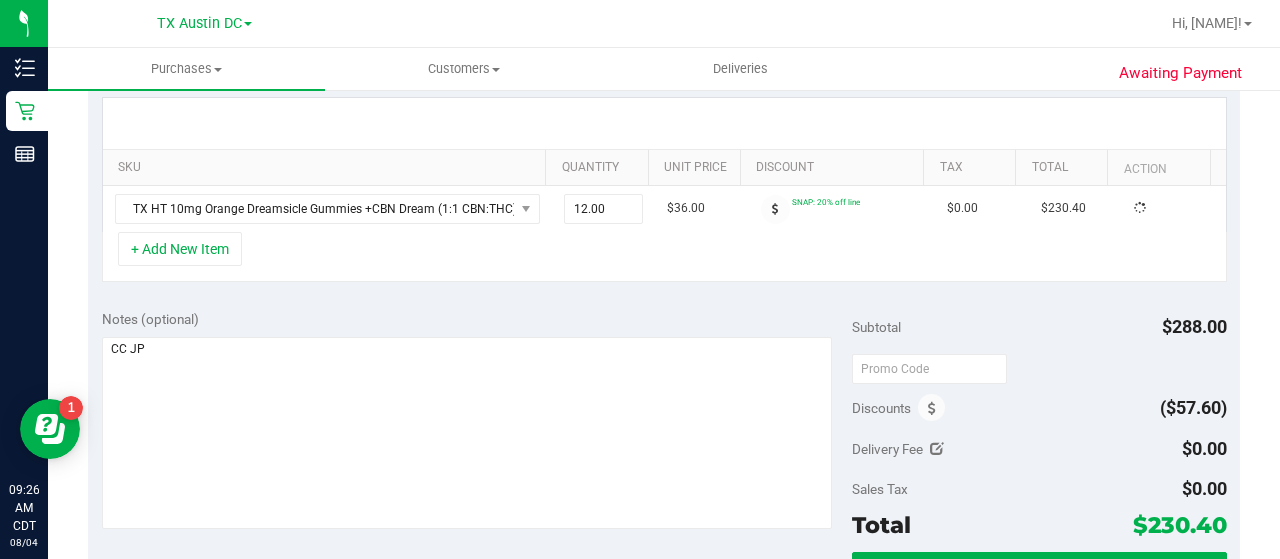 click on "Notes (optional)" at bounding box center [477, 319] 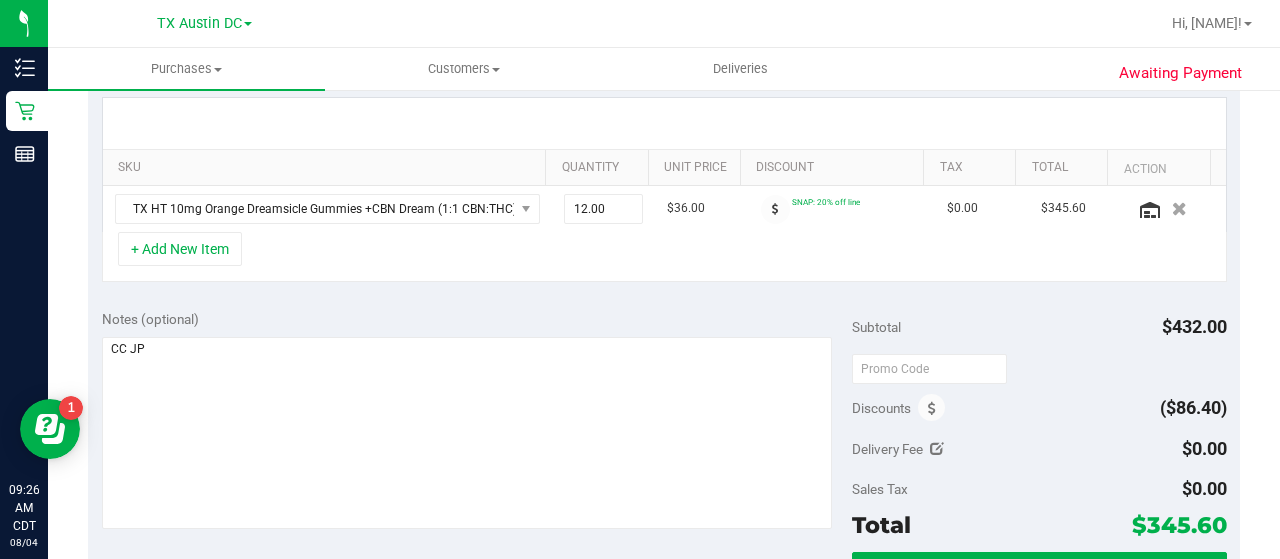 scroll, scrollTop: 557, scrollLeft: 0, axis: vertical 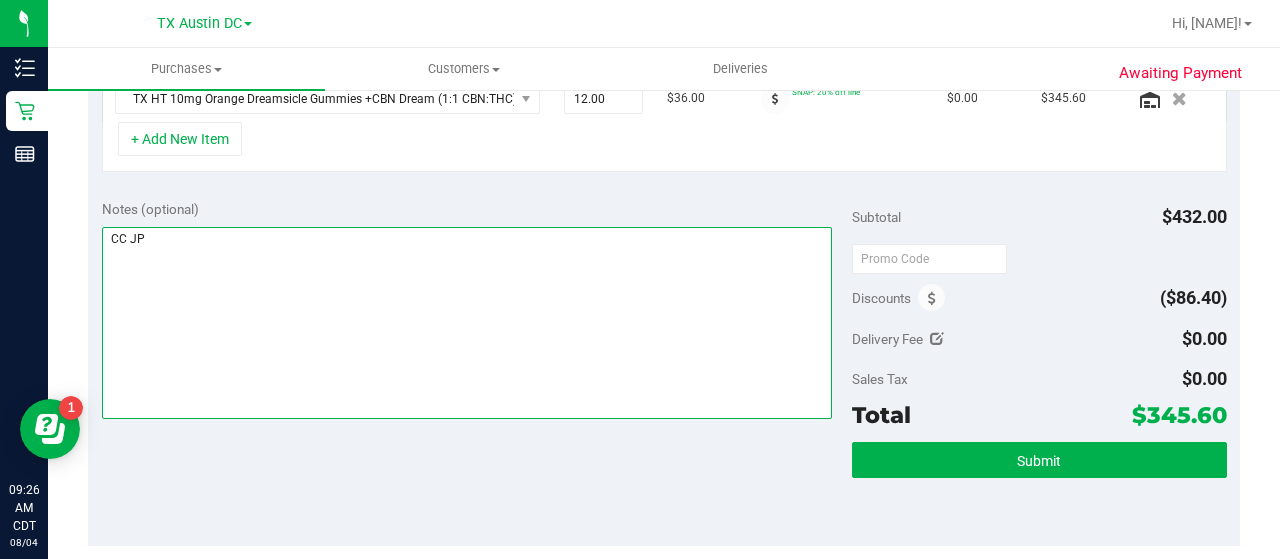 click at bounding box center (467, 323) 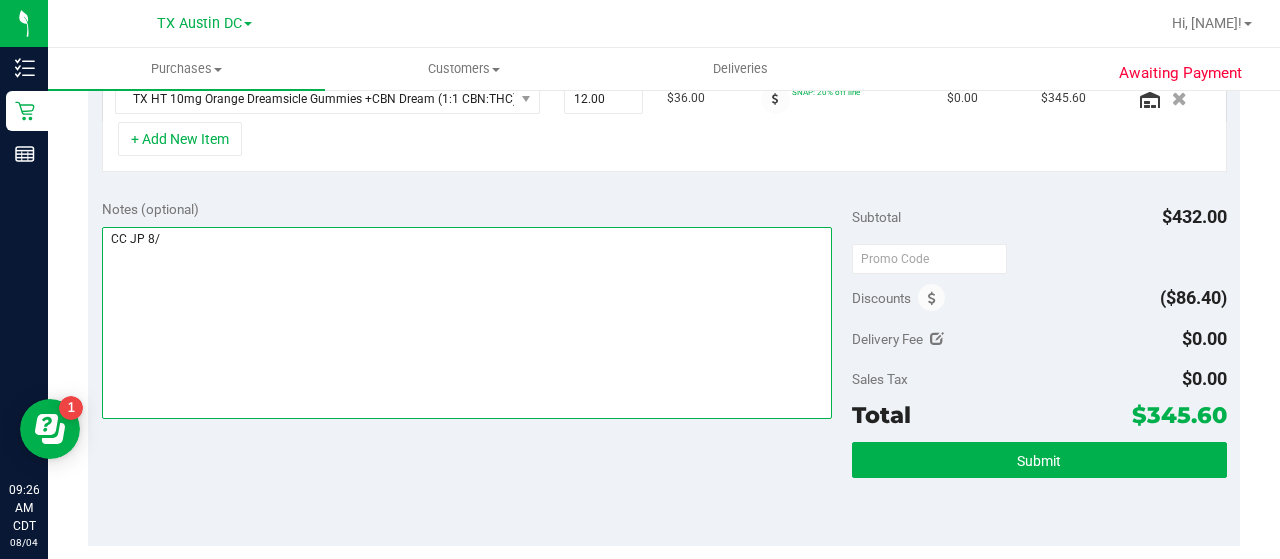 click at bounding box center [467, 323] 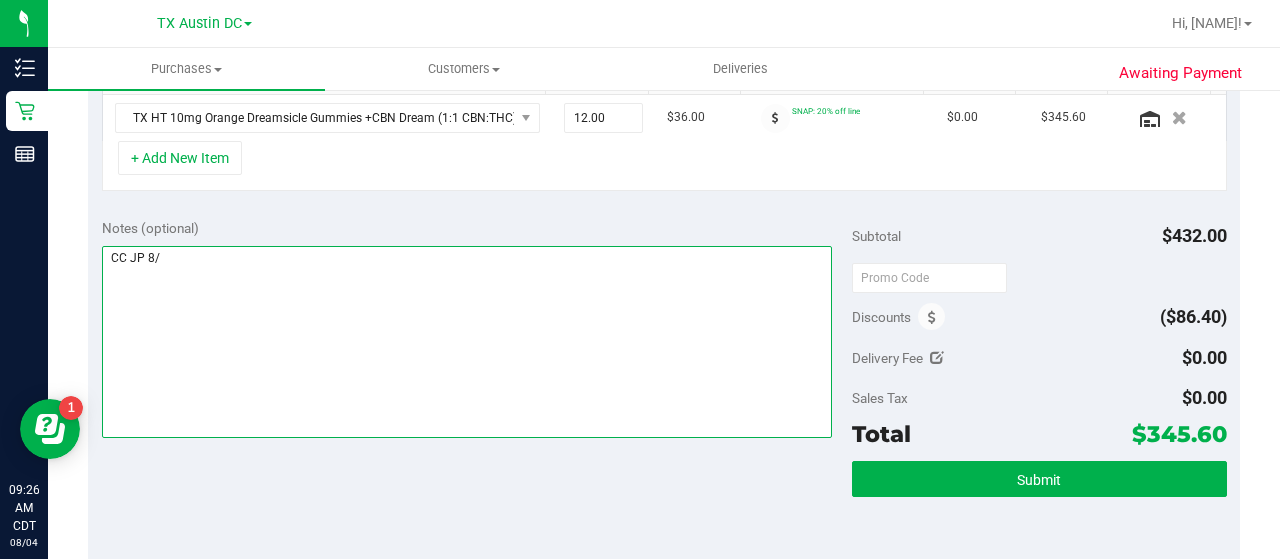 scroll, scrollTop: 540, scrollLeft: 0, axis: vertical 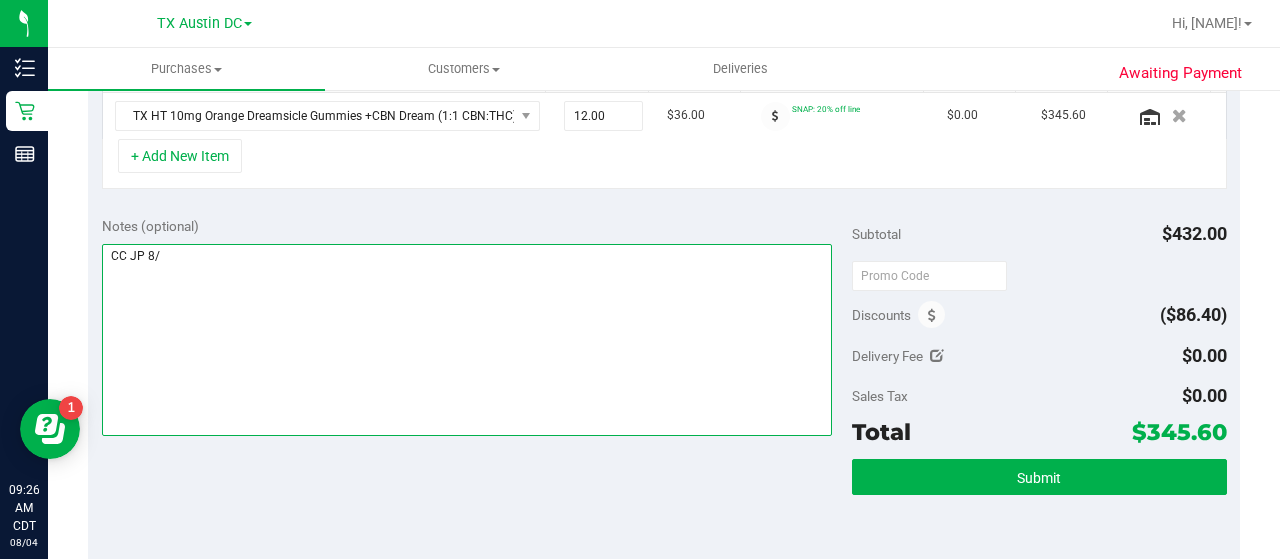 click at bounding box center [467, 340] 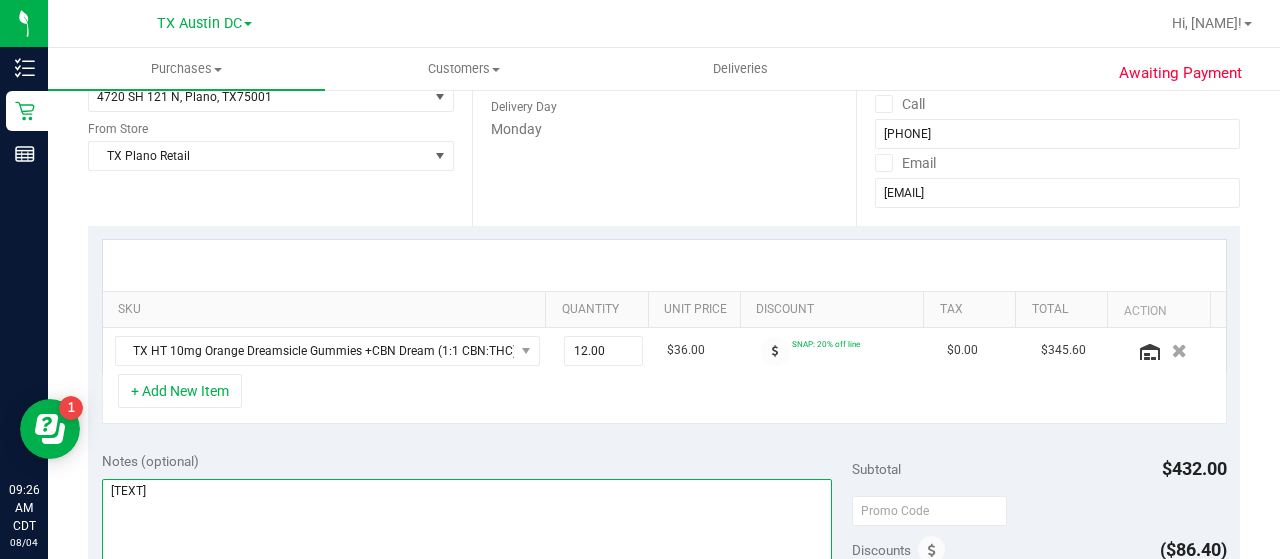scroll, scrollTop: 218, scrollLeft: 0, axis: vertical 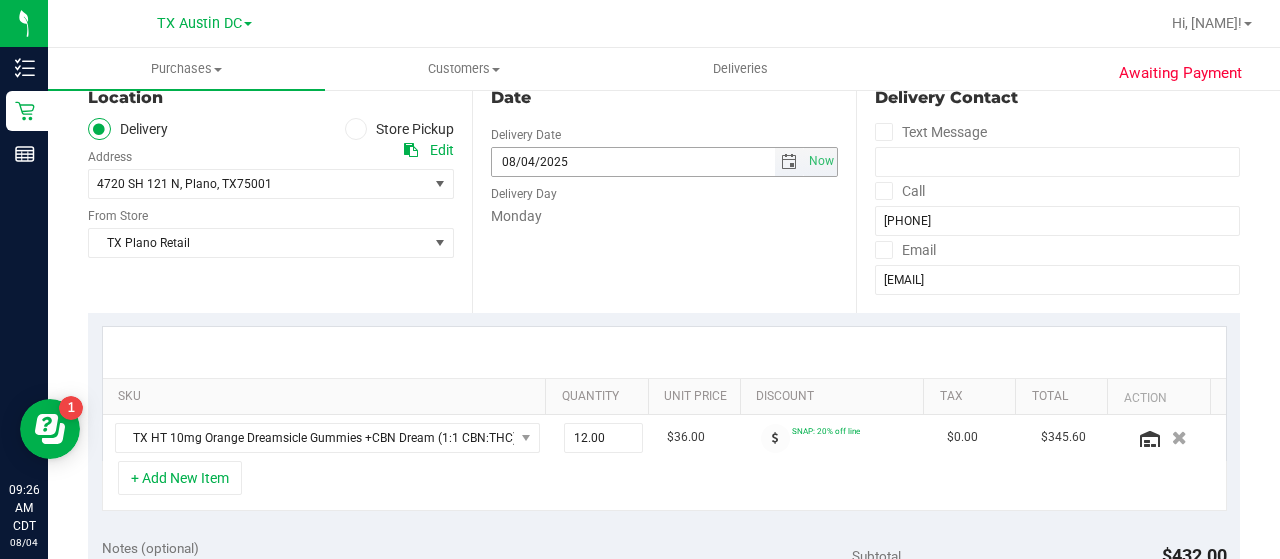 click at bounding box center [789, 162] 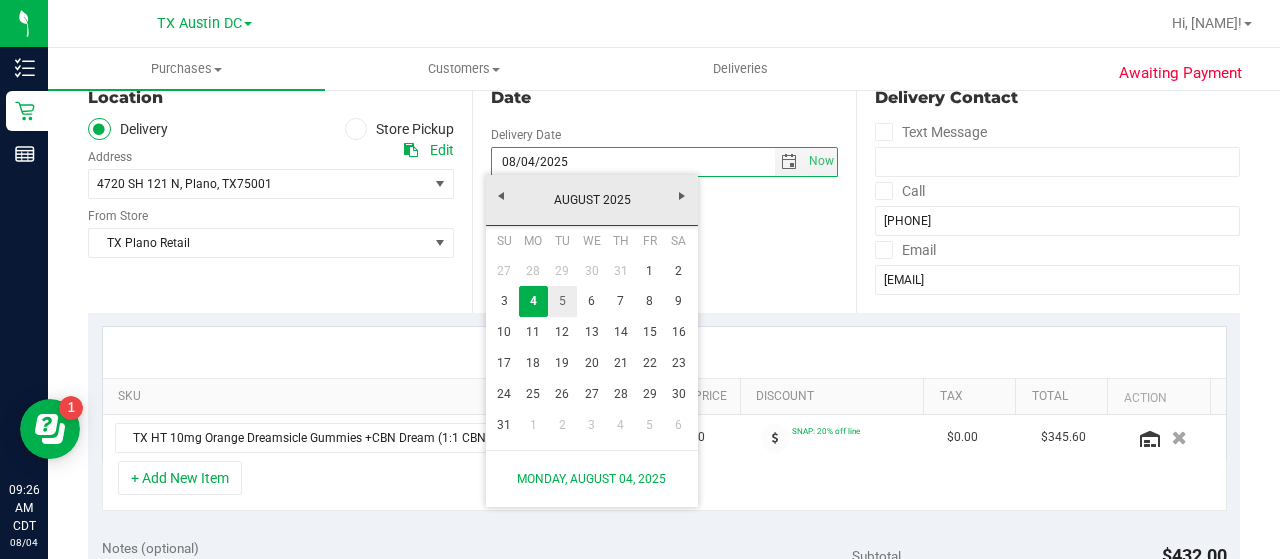 click on "5" at bounding box center (562, 301) 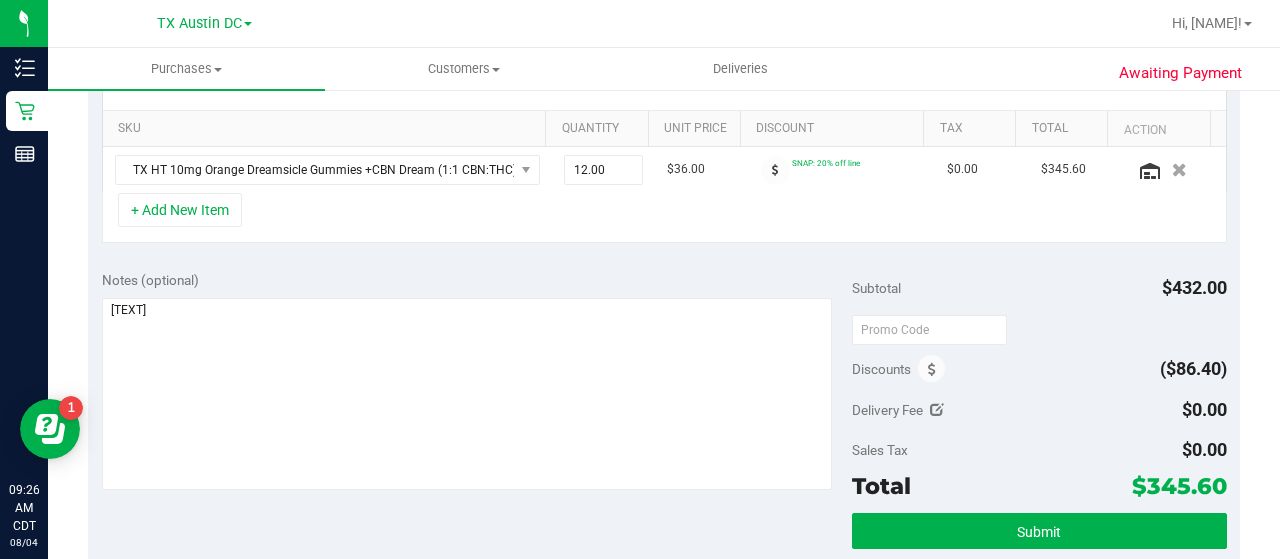 scroll, scrollTop: 590, scrollLeft: 0, axis: vertical 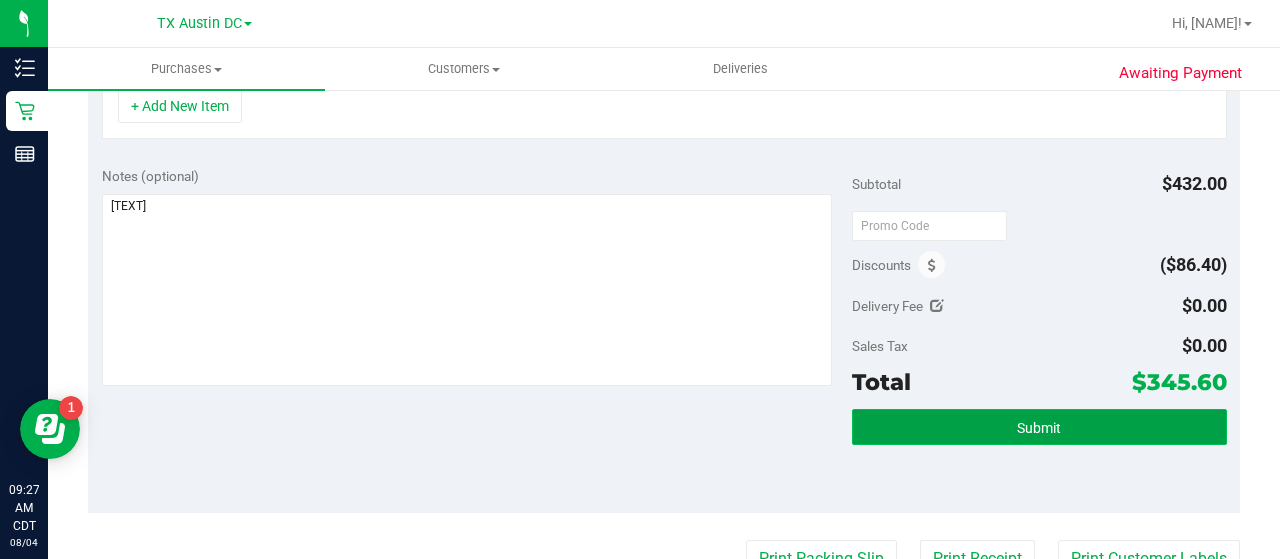 click on "Submit" at bounding box center (1039, 427) 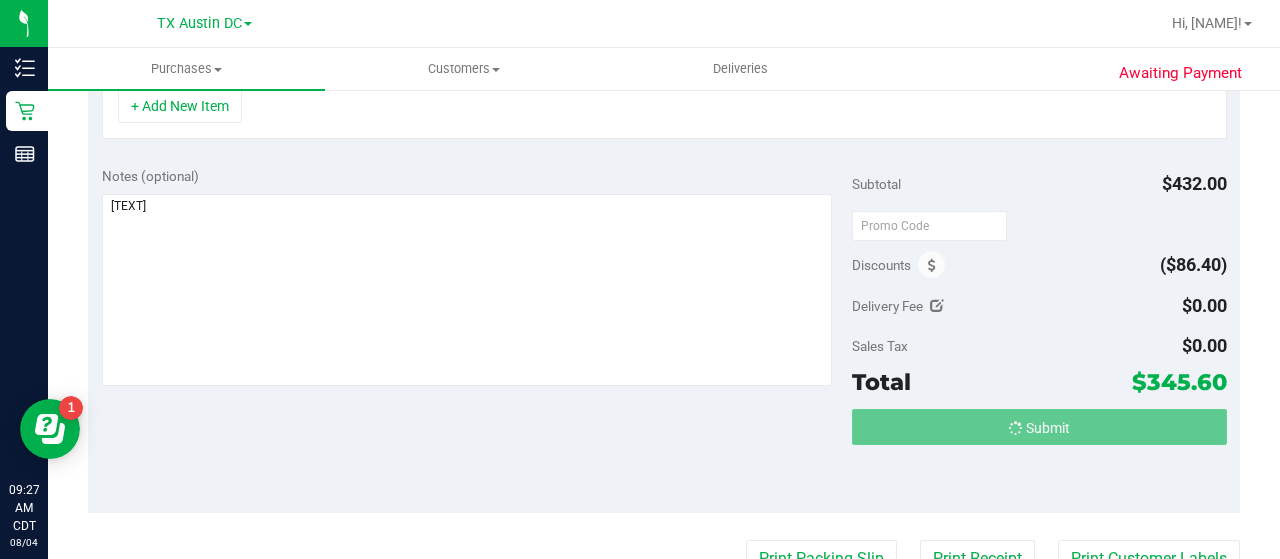 scroll, scrollTop: 558, scrollLeft: 0, axis: vertical 